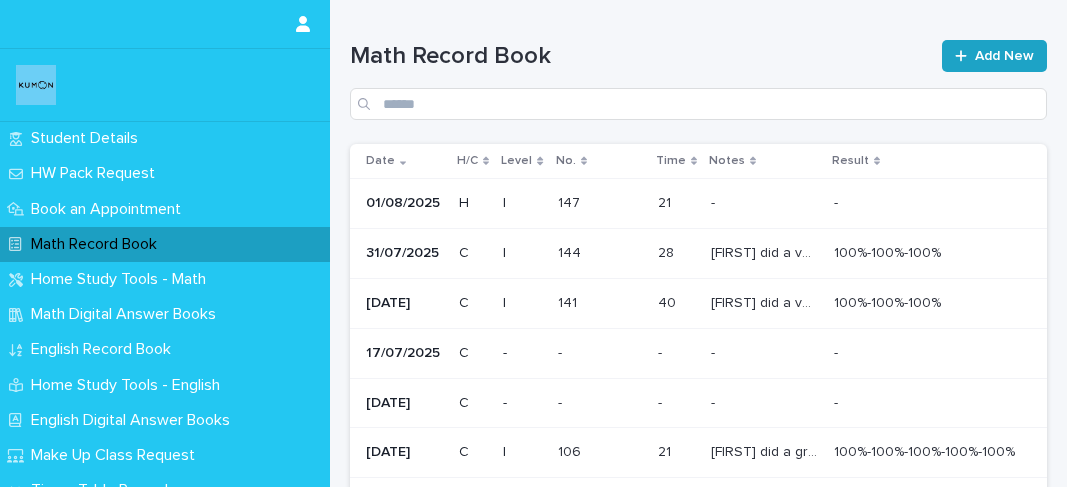 scroll, scrollTop: 0, scrollLeft: 0, axis: both 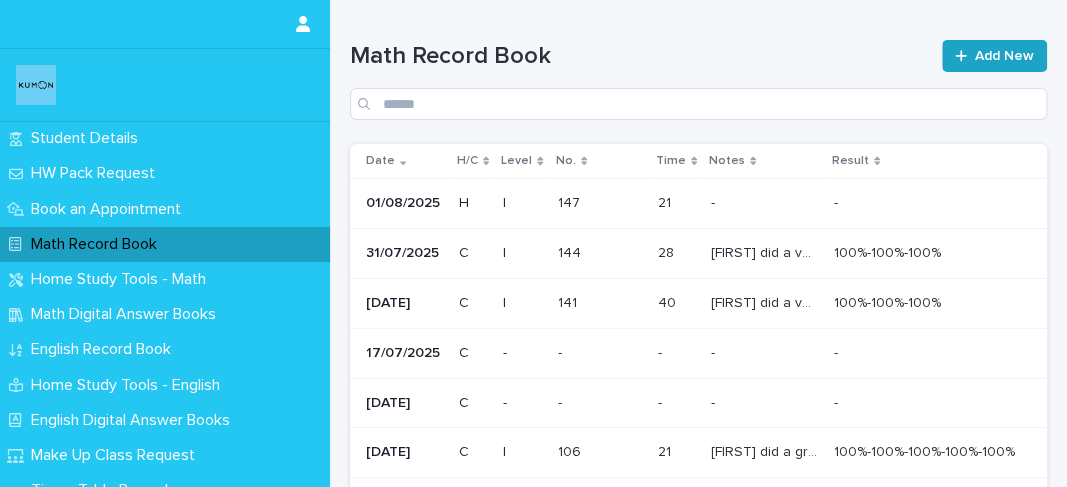 click on "Add New" at bounding box center (994, 56) 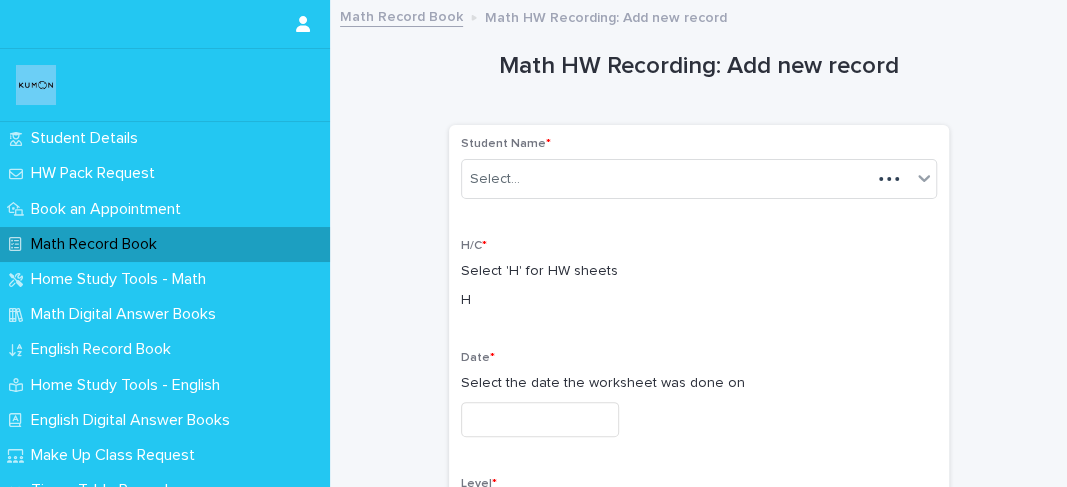 click on "Student Name * Select..." at bounding box center [699, 176] 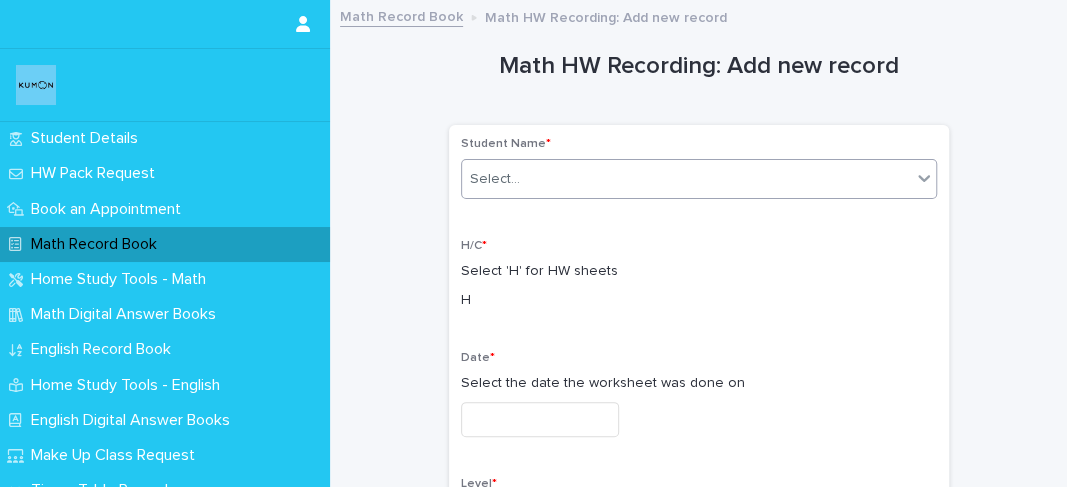 click on "Select..." at bounding box center [686, 179] 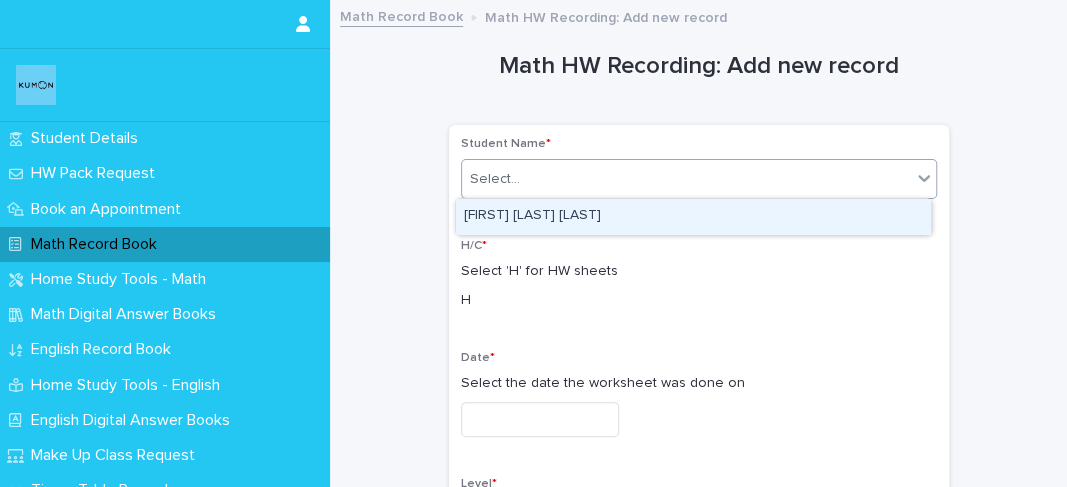 click on "[FIRST] [LAST] [LAST]" at bounding box center [693, 216] 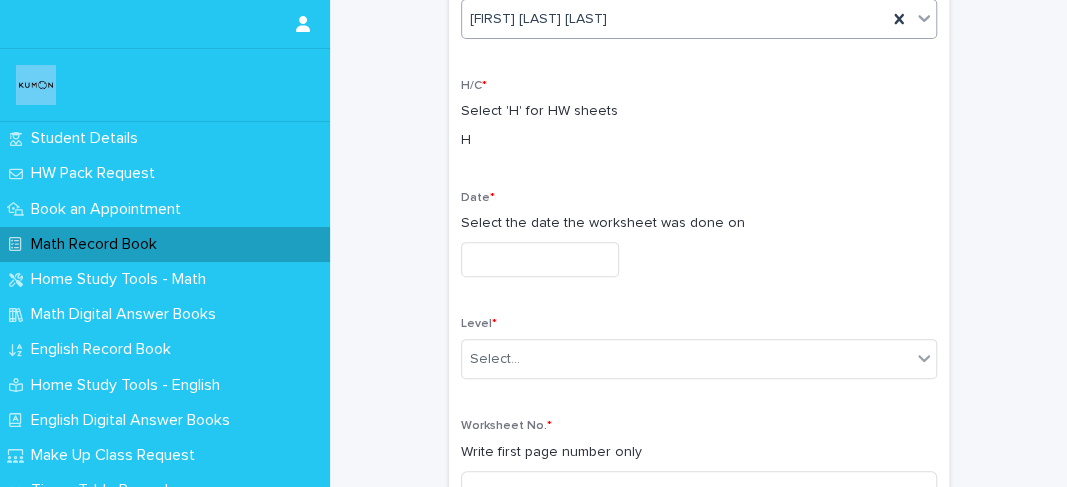scroll, scrollTop: 160, scrollLeft: 0, axis: vertical 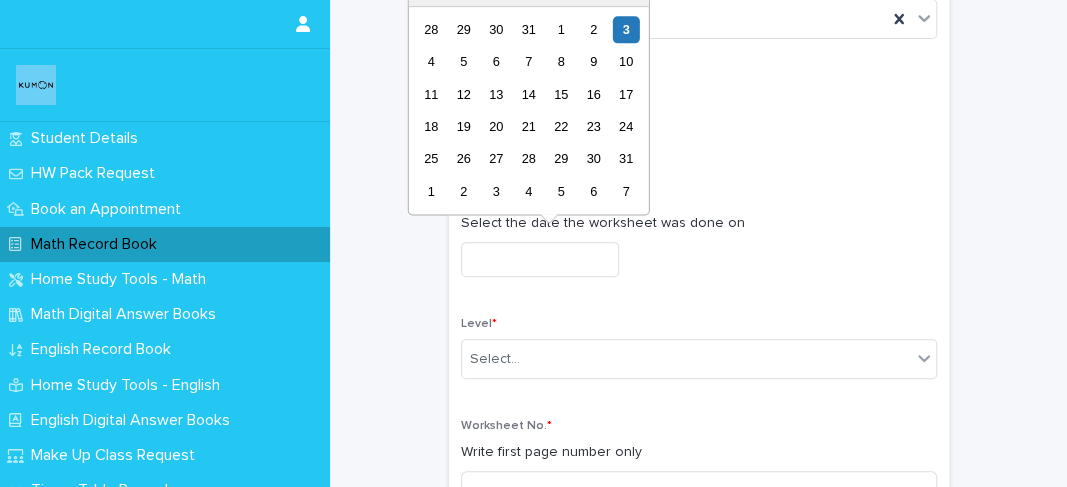 click at bounding box center (540, 259) 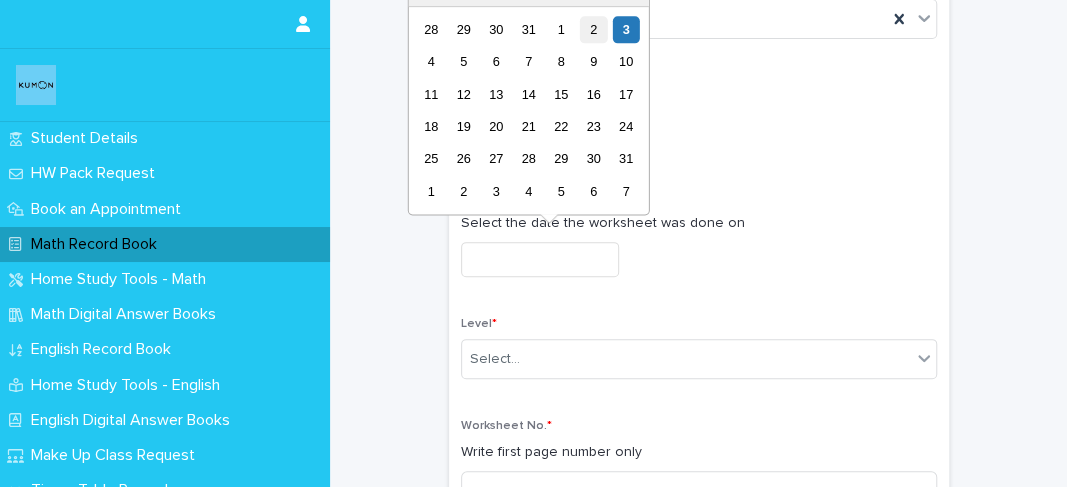 click on "2" at bounding box center [593, 29] 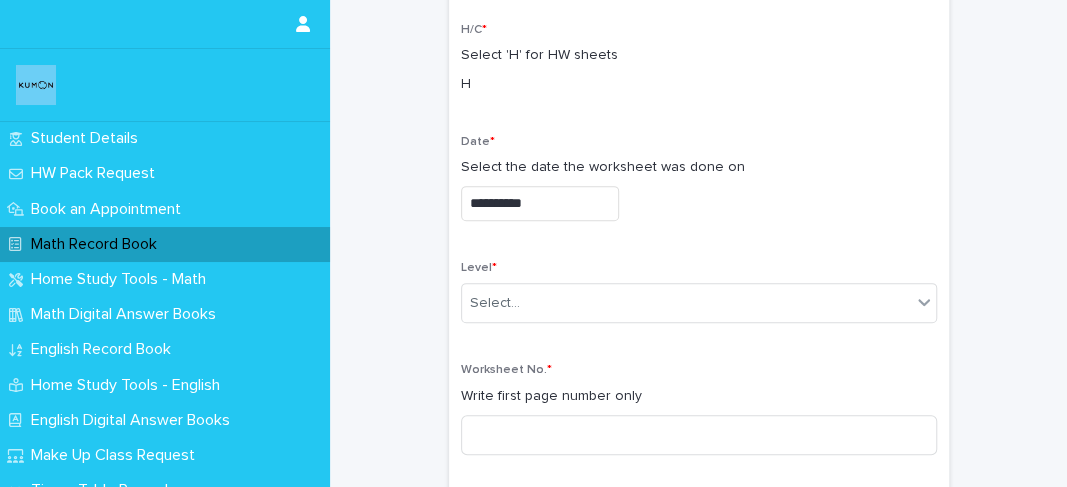 scroll, scrollTop: 260, scrollLeft: 0, axis: vertical 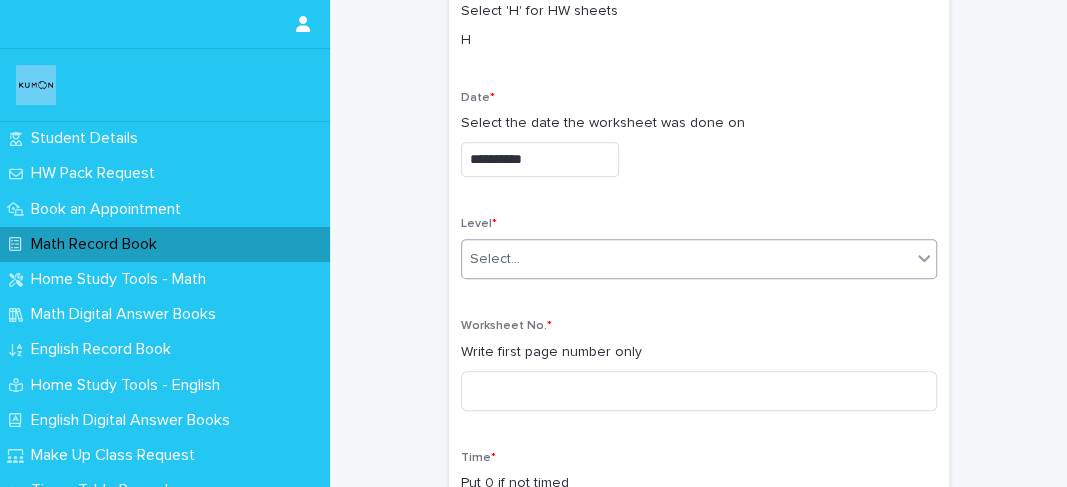 click on "Select..." at bounding box center (495, 259) 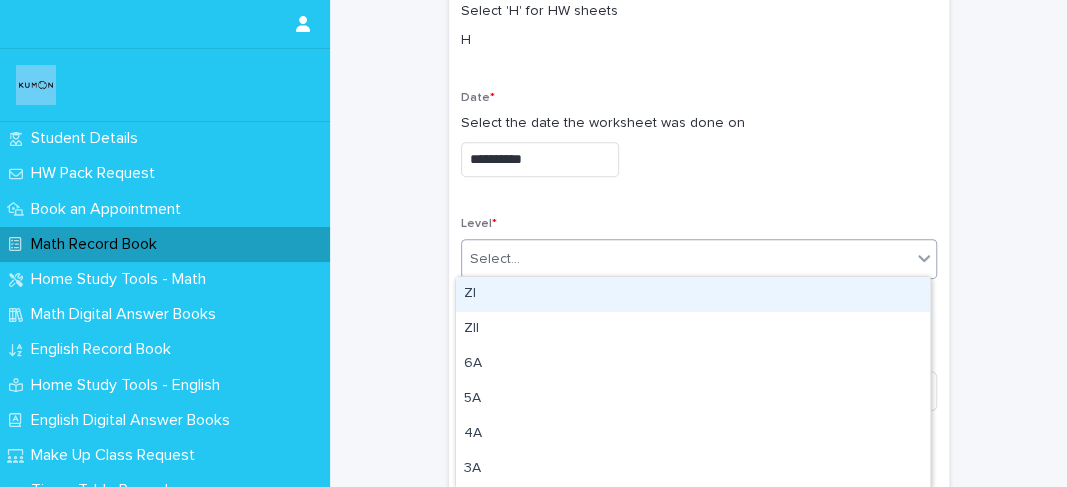 type on "*" 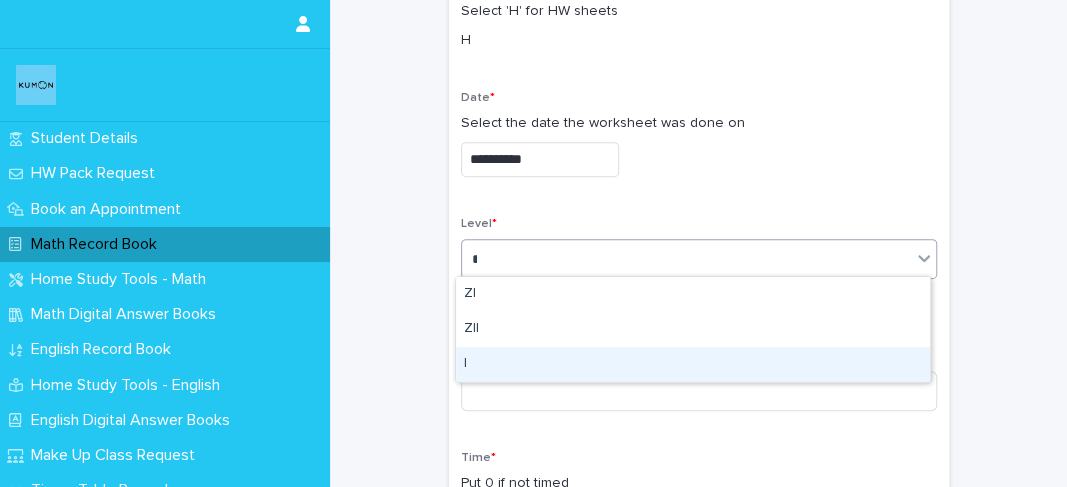 click on "I" at bounding box center [693, 364] 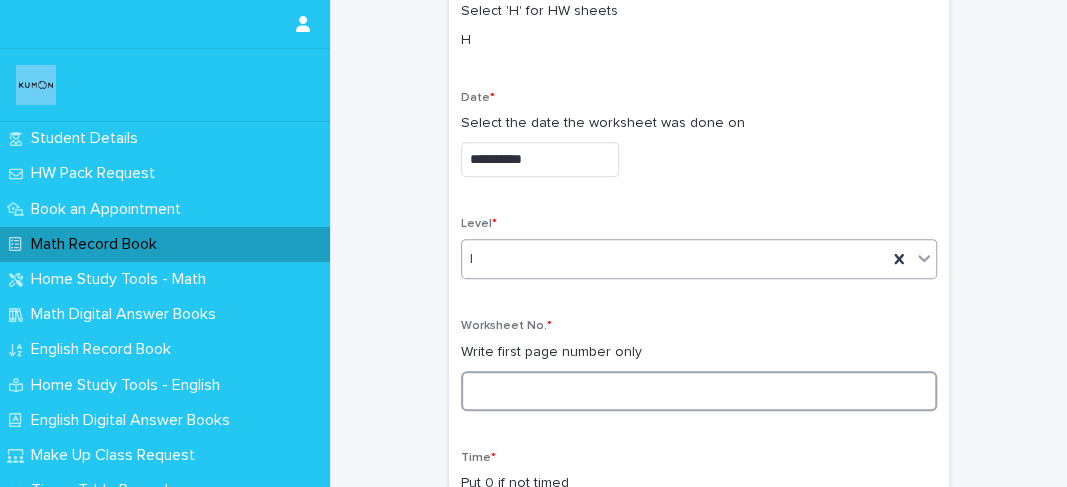 click at bounding box center (699, 391) 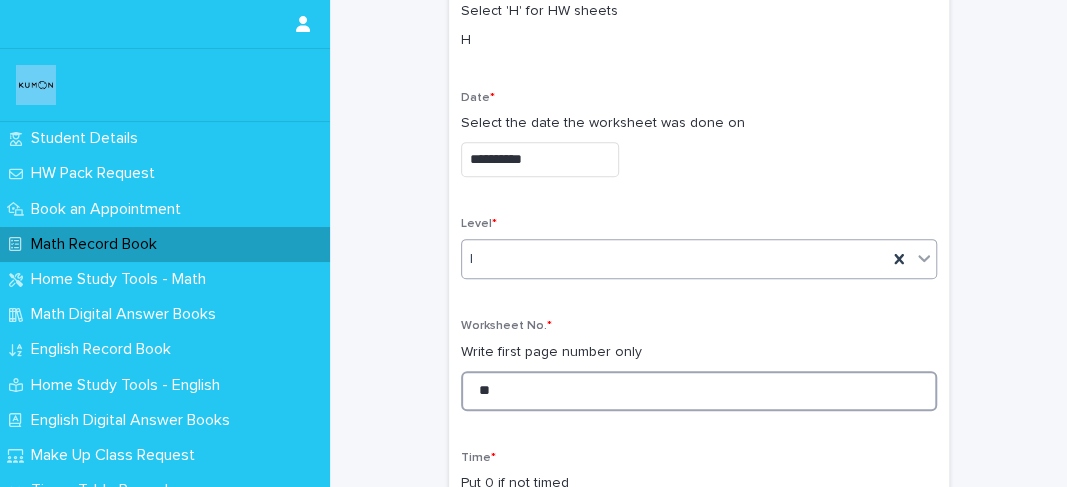 scroll, scrollTop: 510, scrollLeft: 0, axis: vertical 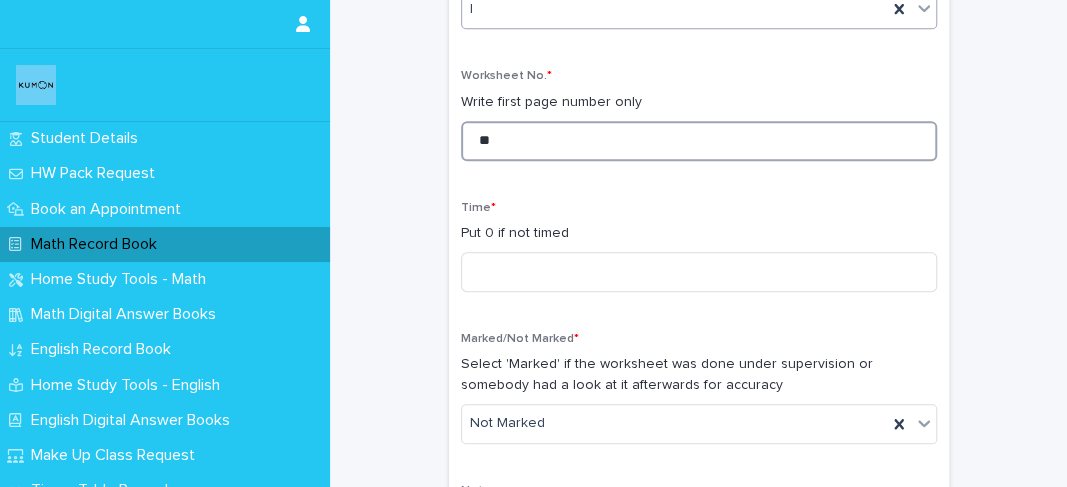 type on "*" 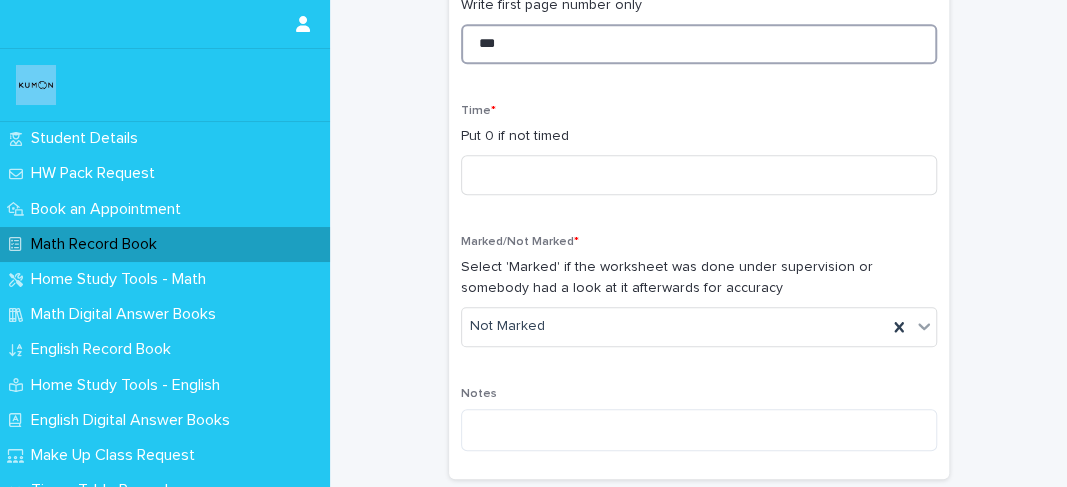 scroll, scrollTop: 608, scrollLeft: 0, axis: vertical 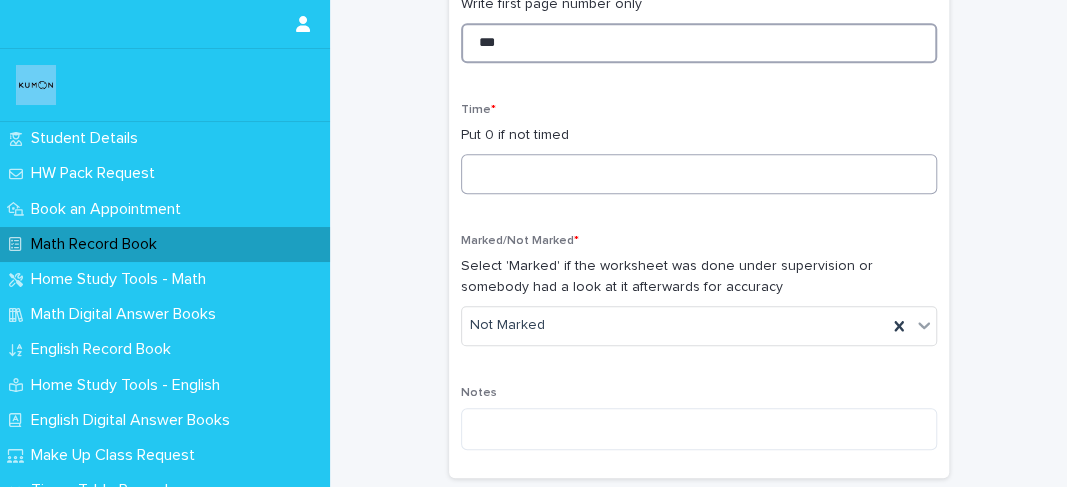 type on "***" 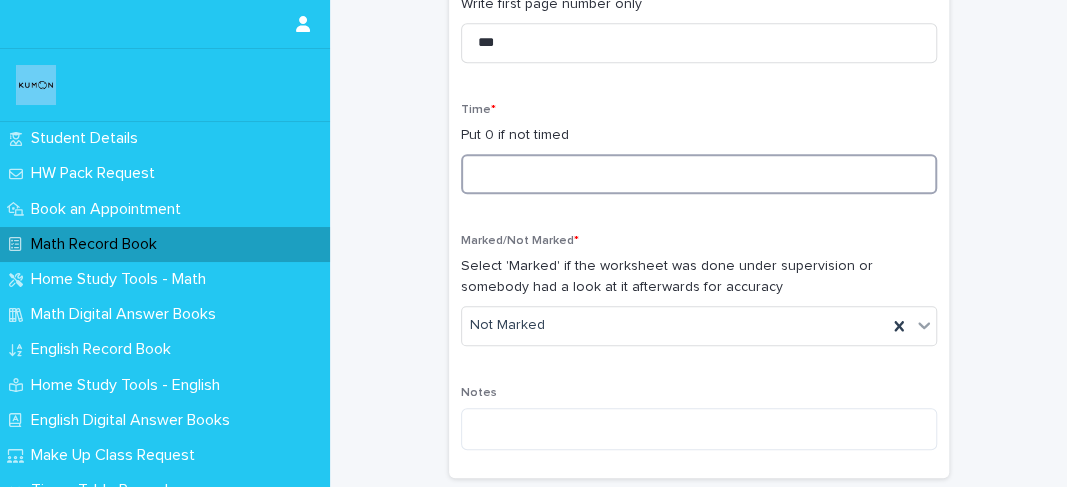 click at bounding box center (699, 174) 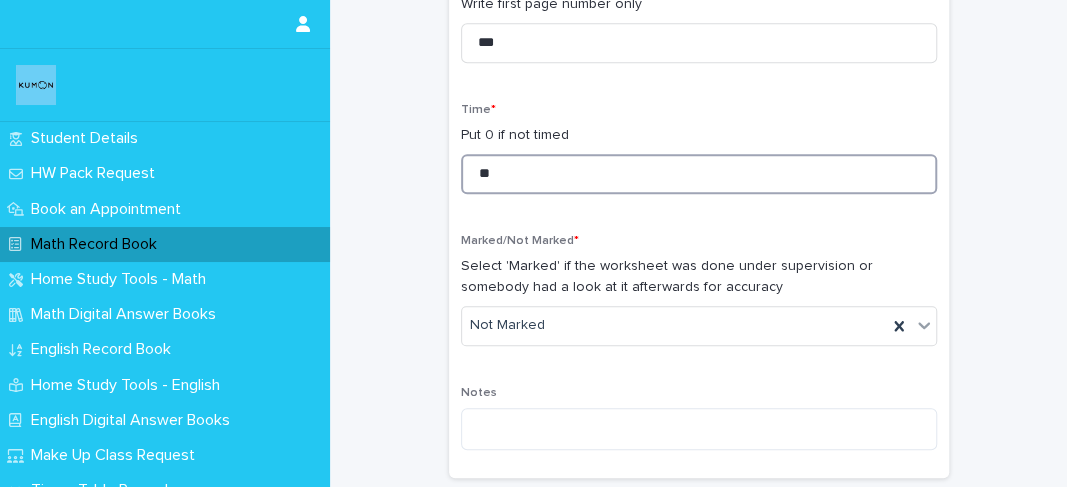 type on "*" 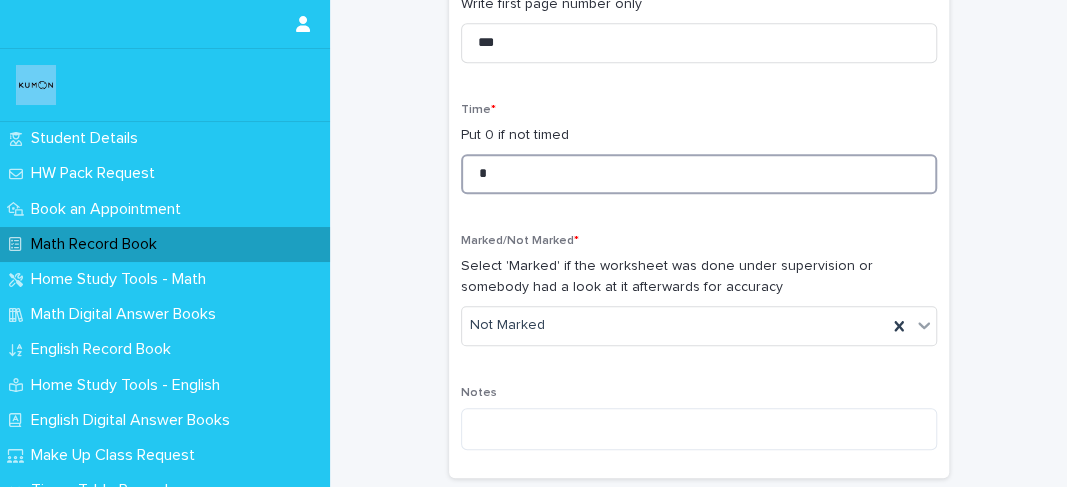 type on "*" 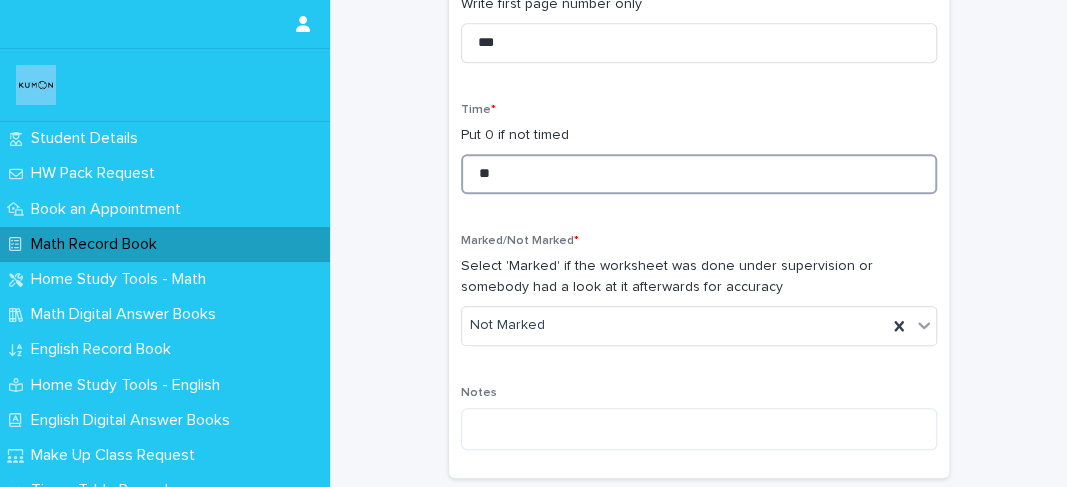 type on "*" 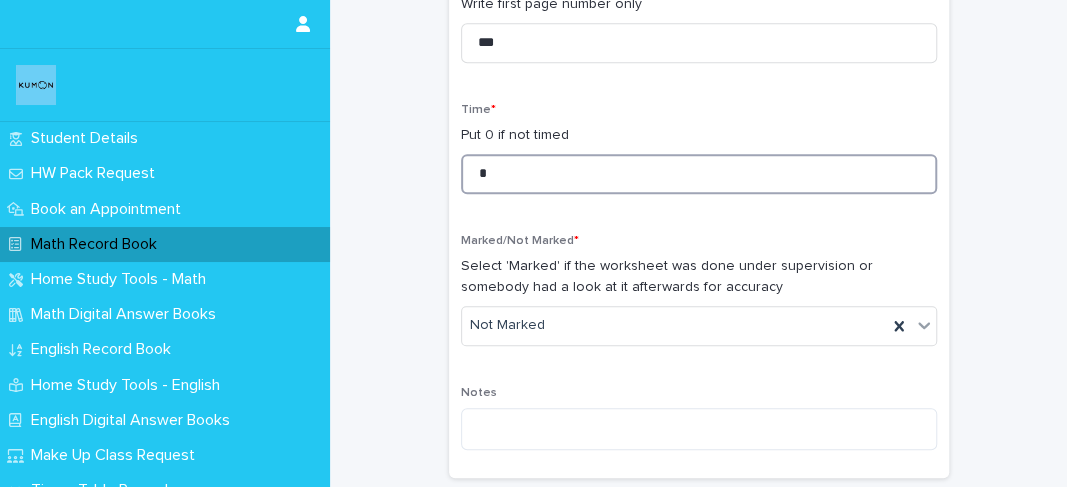 type 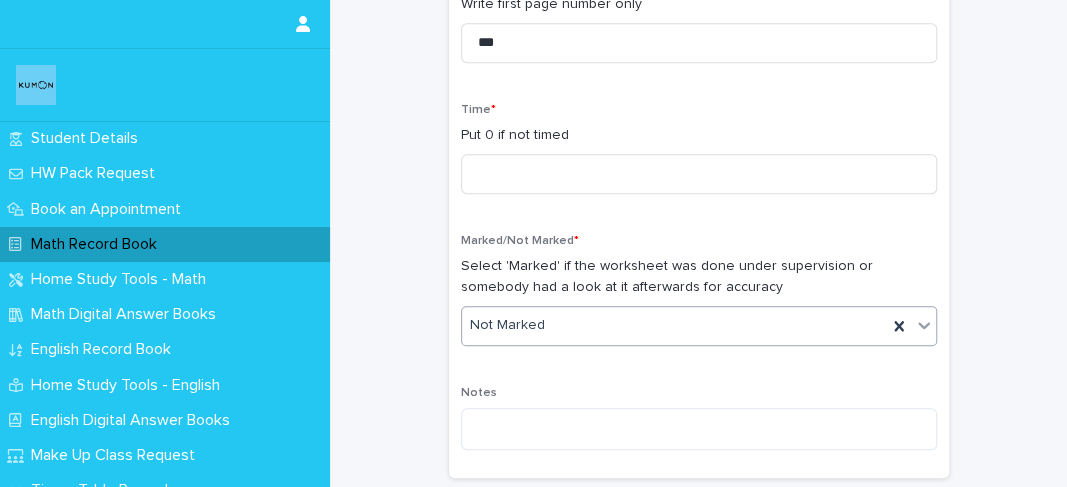 click on "Not Marked" at bounding box center (674, 325) 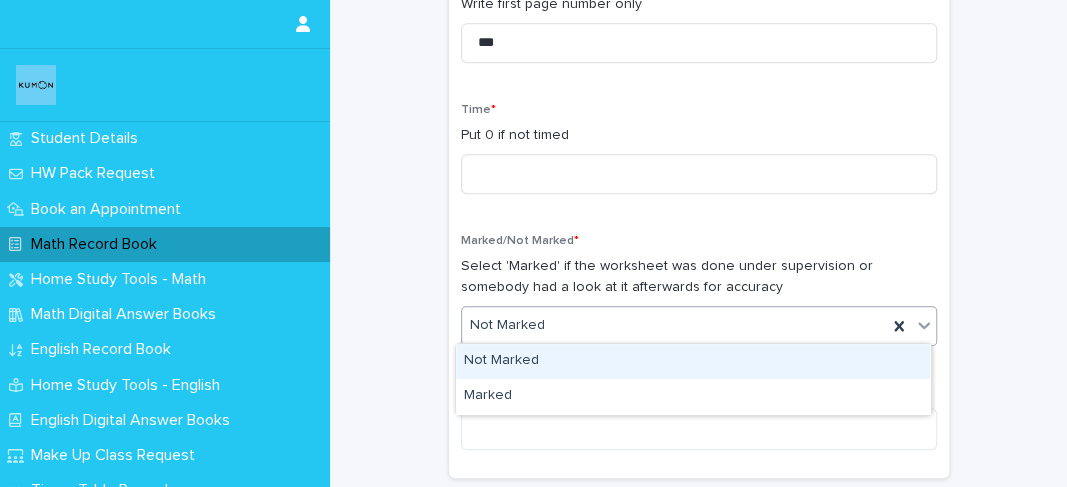 click on "Not Marked" at bounding box center (674, 325) 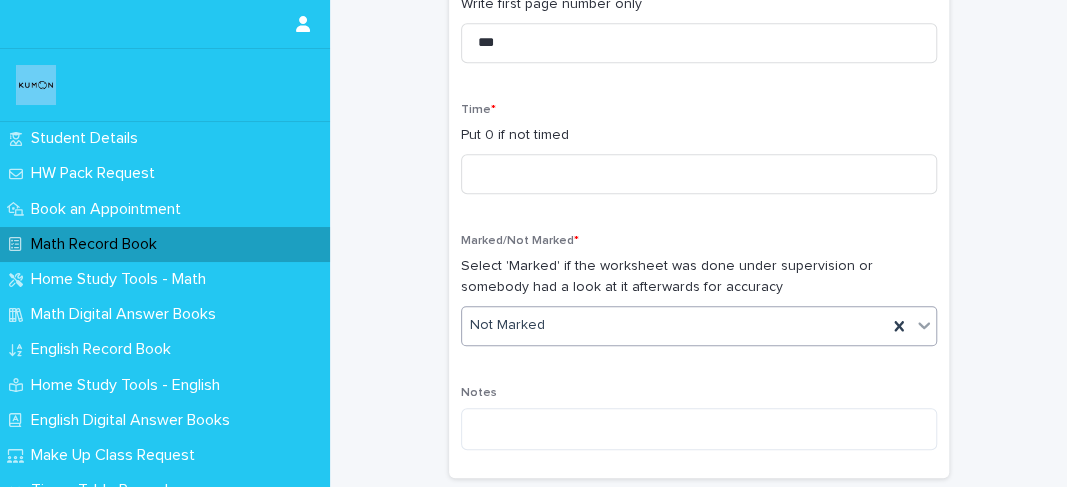 click on "Not Marked" at bounding box center (674, 325) 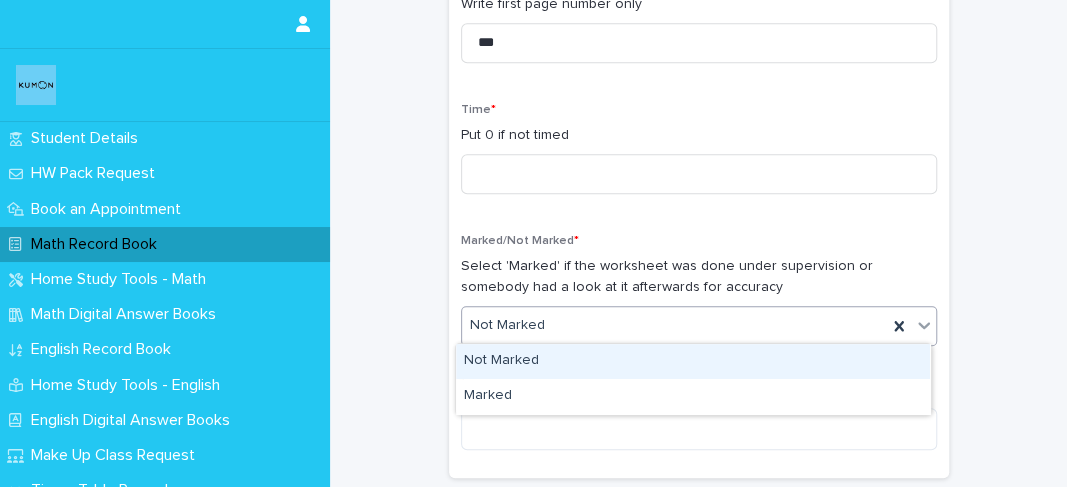 drag, startPoint x: 782, startPoint y: 308, endPoint x: 788, endPoint y: 282, distance: 26.683329 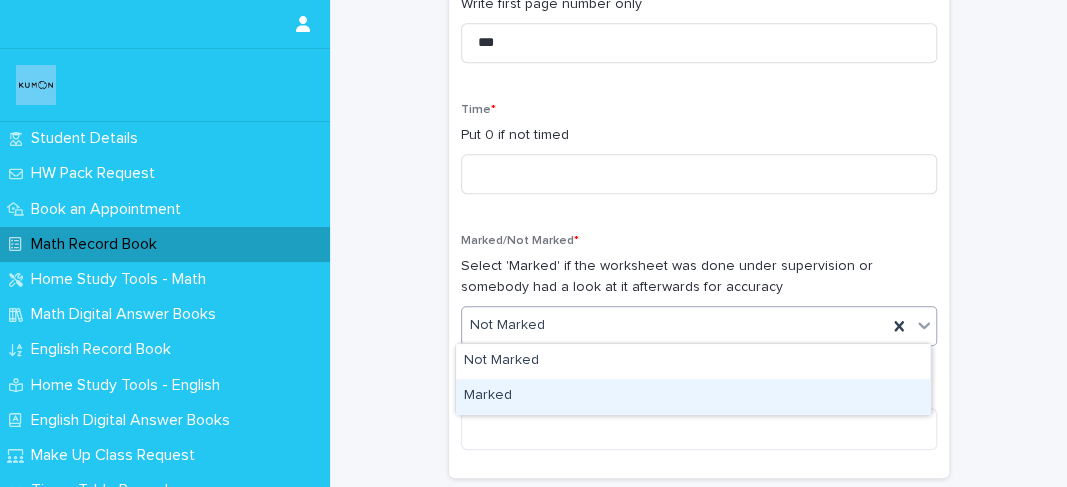 click on "Marked" at bounding box center (693, 396) 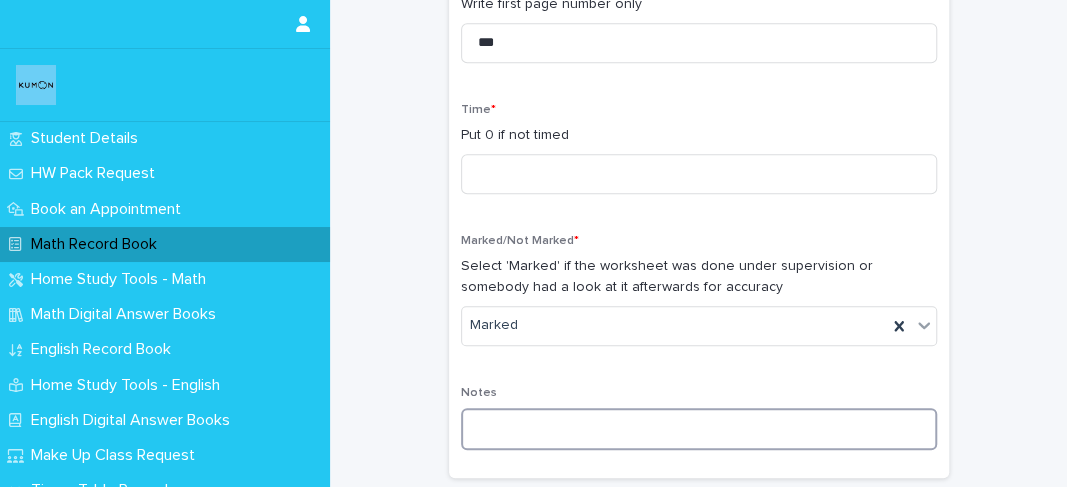 click on "Notes" at bounding box center [699, 426] 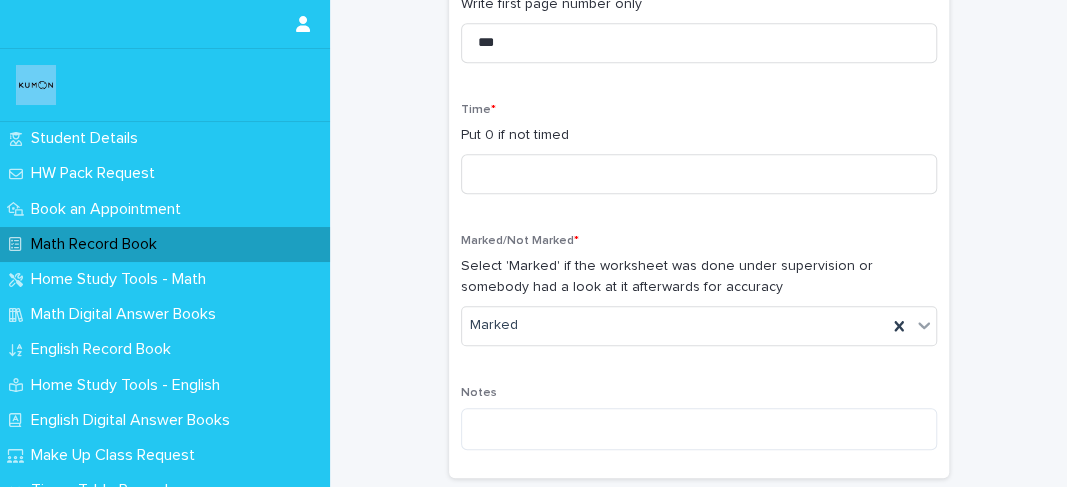click on "**********" at bounding box center [699, -2] 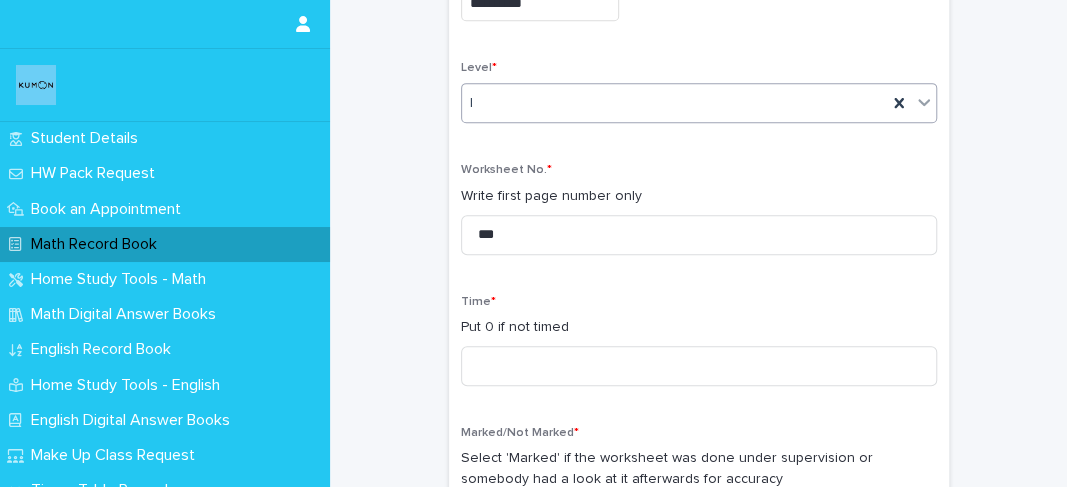scroll, scrollTop: 408, scrollLeft: 0, axis: vertical 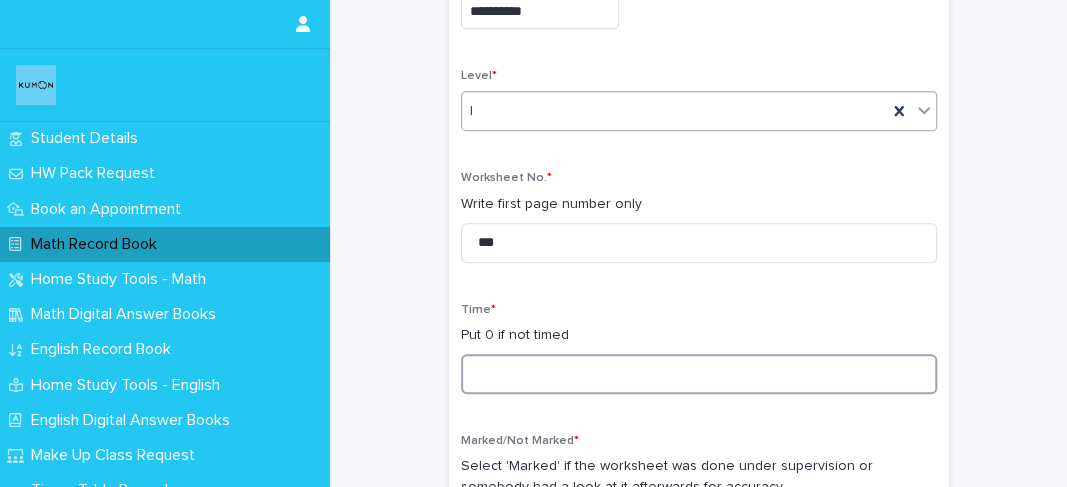 click at bounding box center (699, 374) 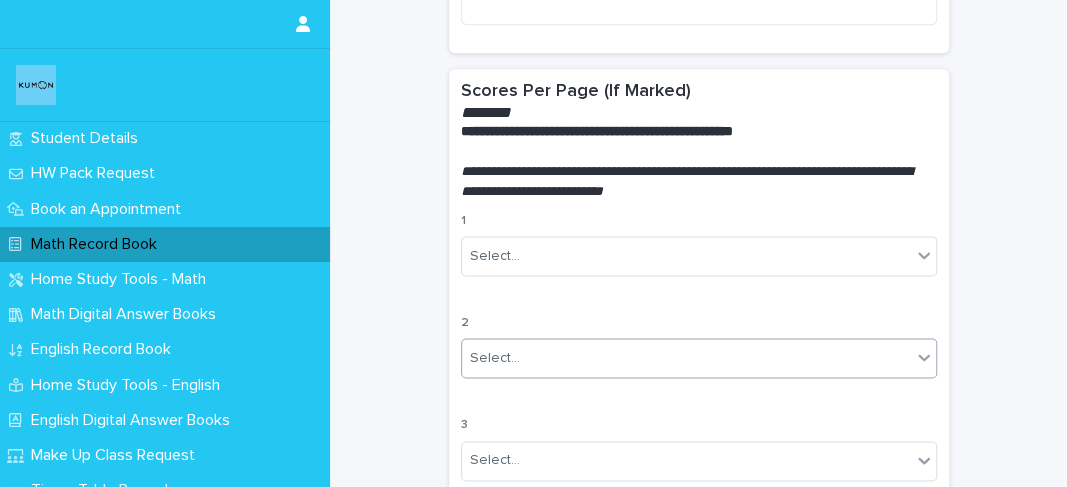 scroll, scrollTop: 1032, scrollLeft: 0, axis: vertical 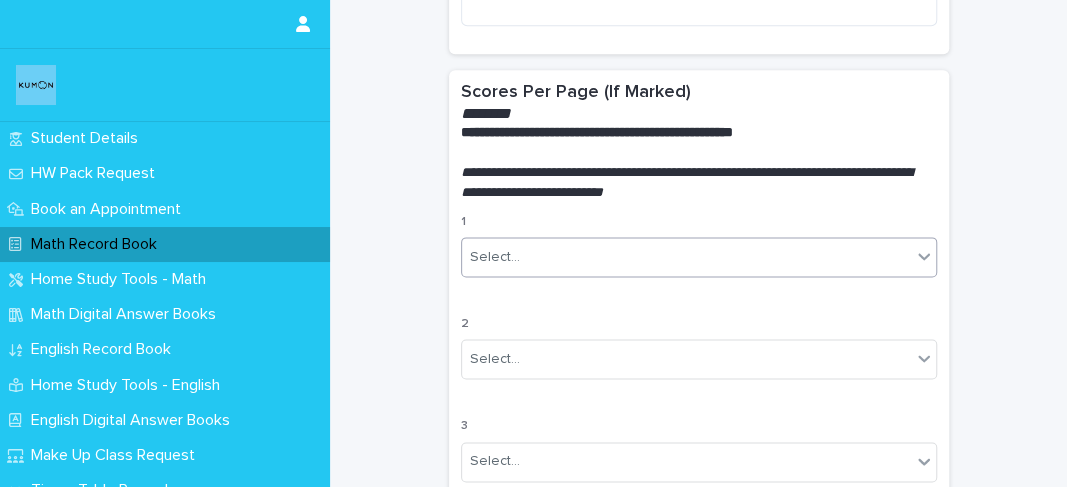 click on "Select..." at bounding box center (686, 257) 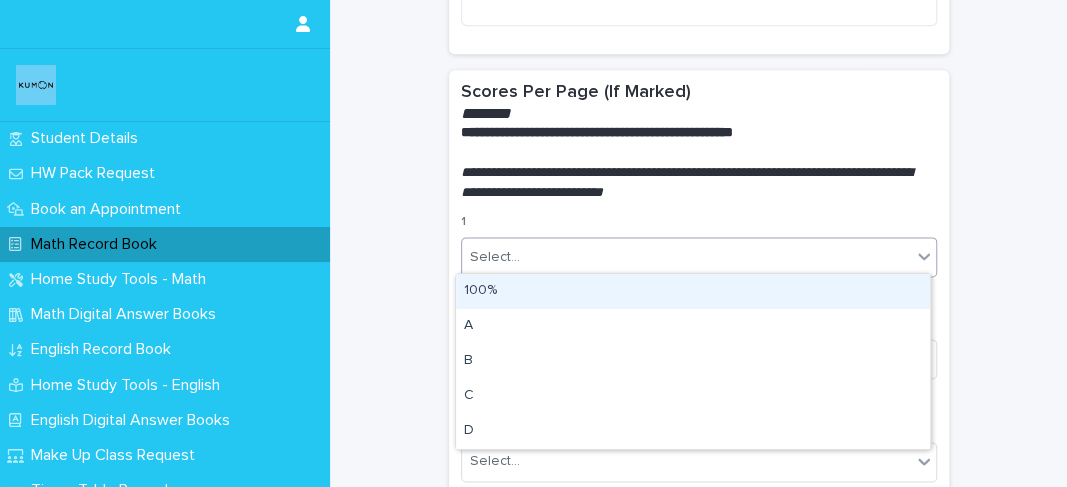 click on "100%" at bounding box center (693, 291) 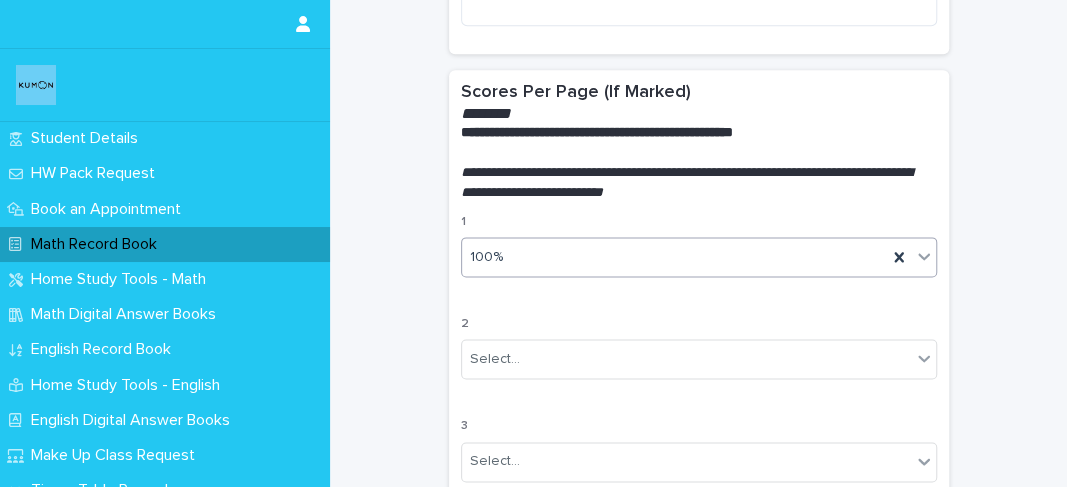 click on "100%" at bounding box center (674, 257) 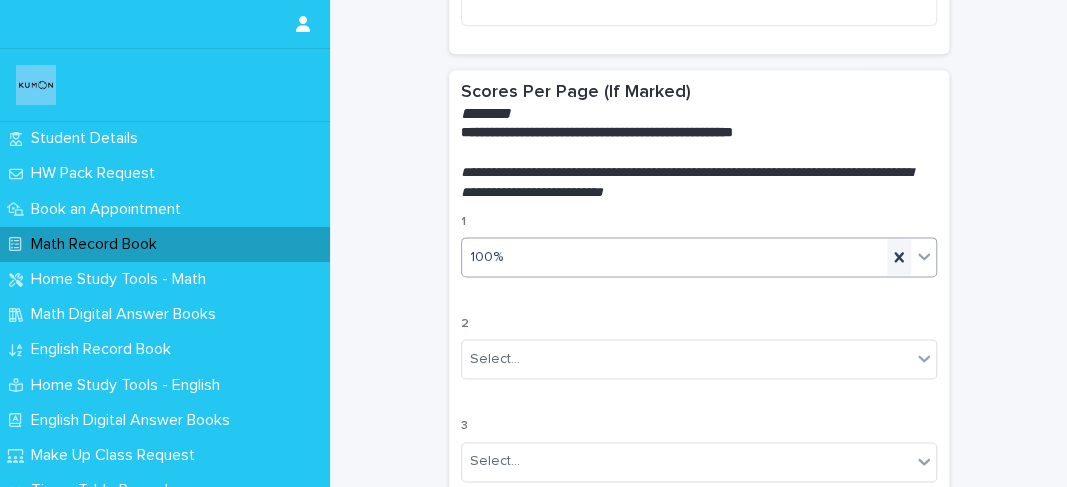 click 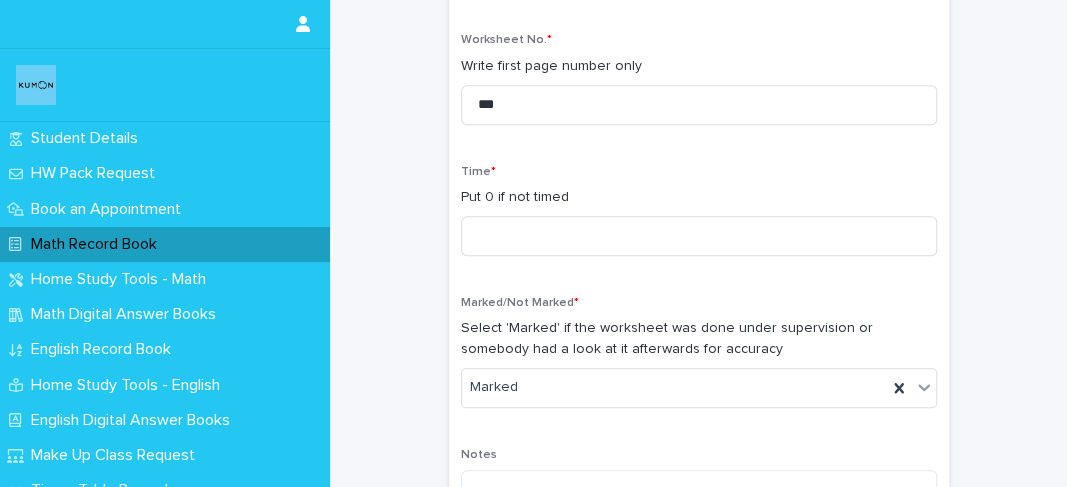 scroll, scrollTop: 550, scrollLeft: 0, axis: vertical 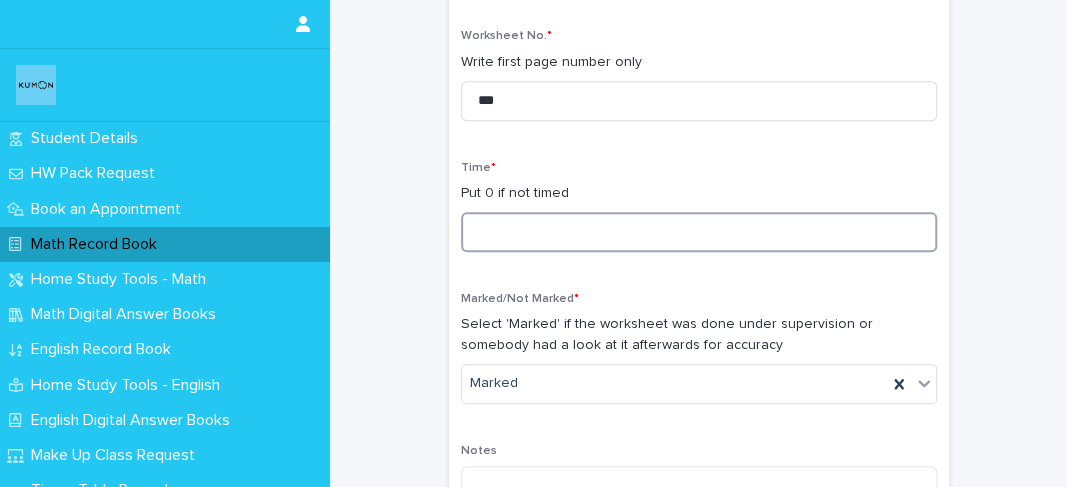 click at bounding box center (699, 232) 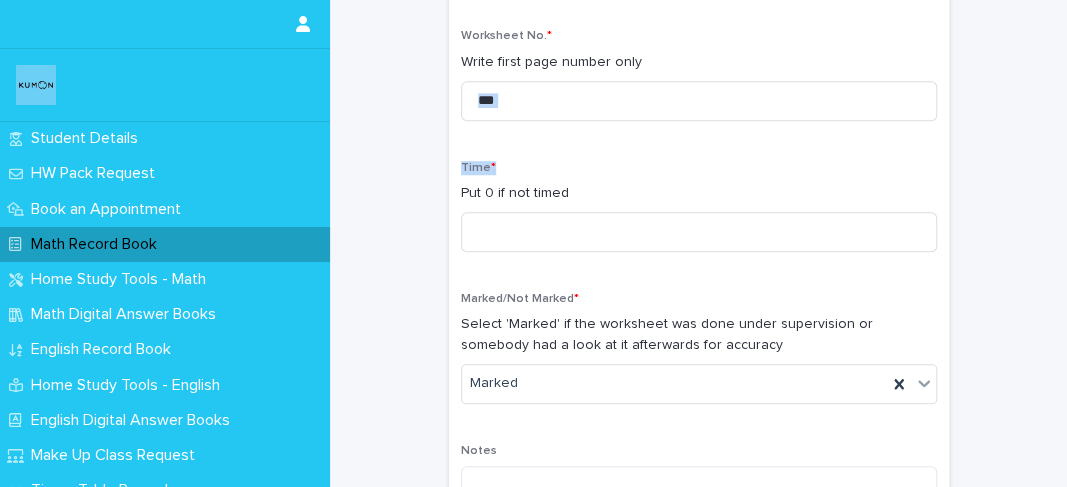 click on "**********" at bounding box center [699, 56] 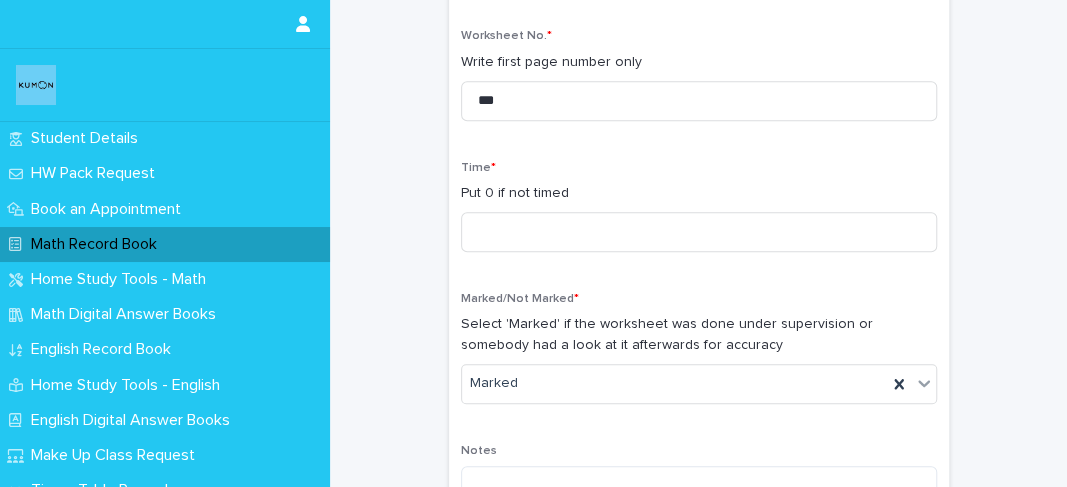 click on "**********" at bounding box center (699, 56) 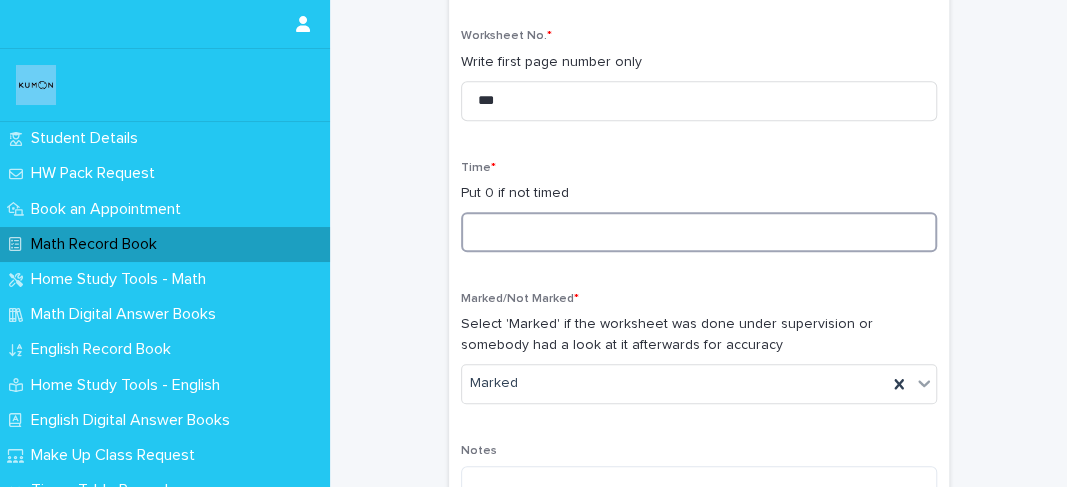 click at bounding box center (699, 232) 